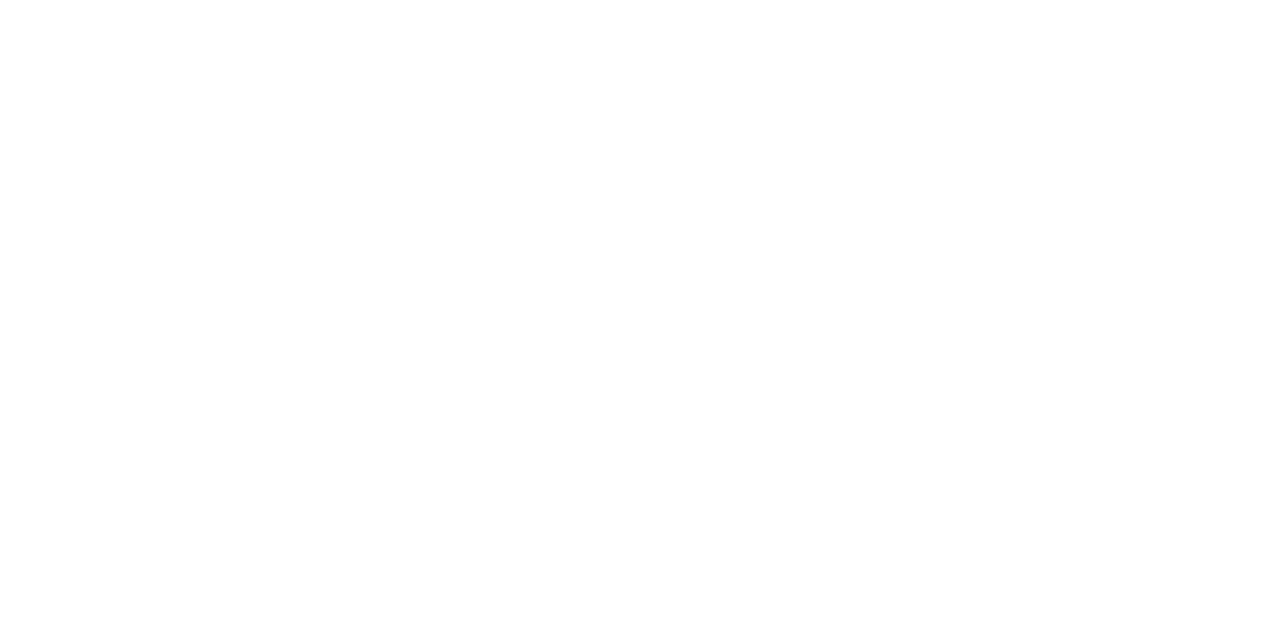 scroll, scrollTop: 0, scrollLeft: 0, axis: both 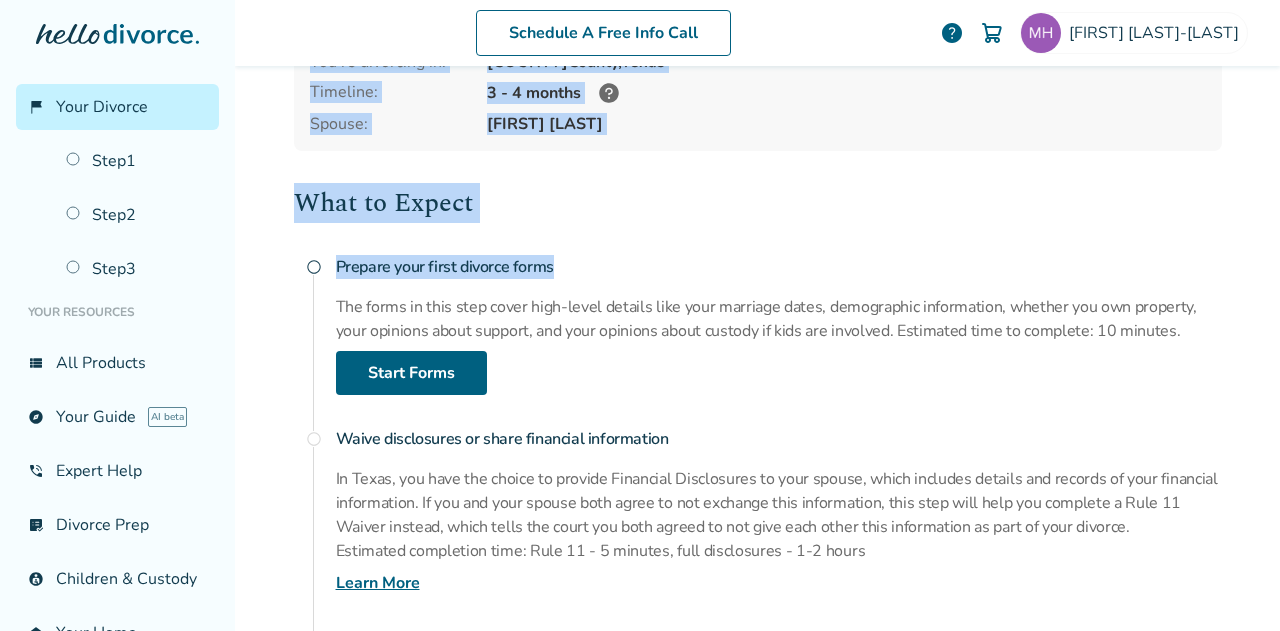 drag, startPoint x: 1279, startPoint y: 184, endPoint x: 1279, endPoint y: 281, distance: 97 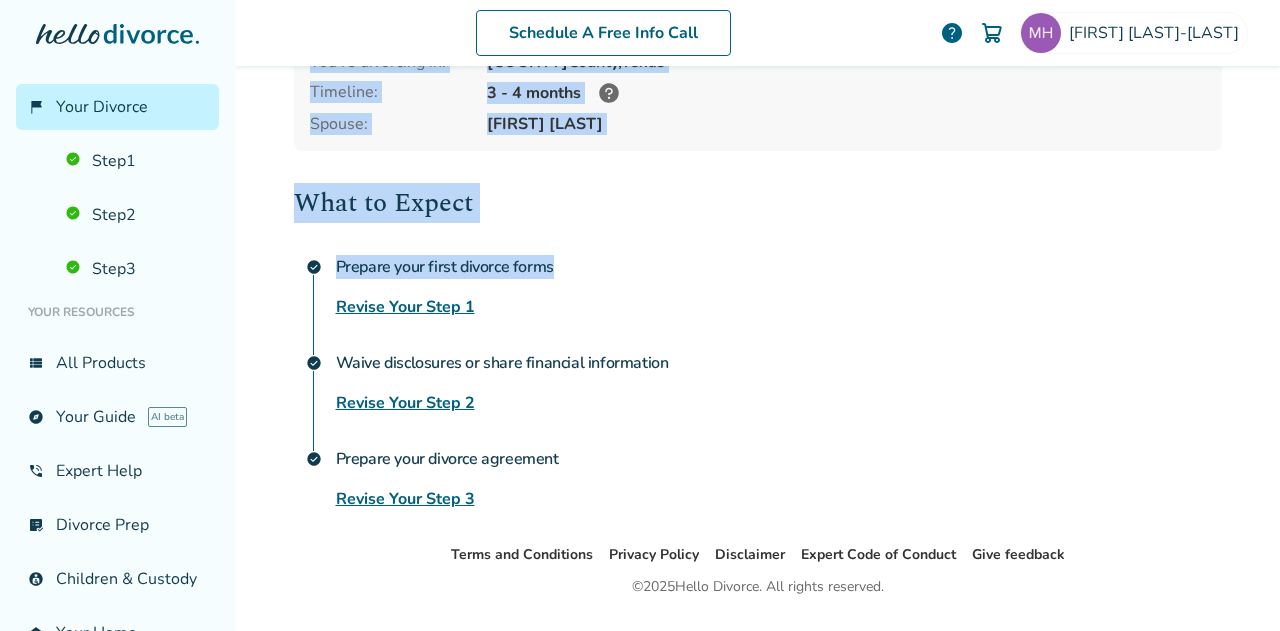 click on "Prepare your first divorce forms Revise Your Step 1" at bounding box center (779, 283) 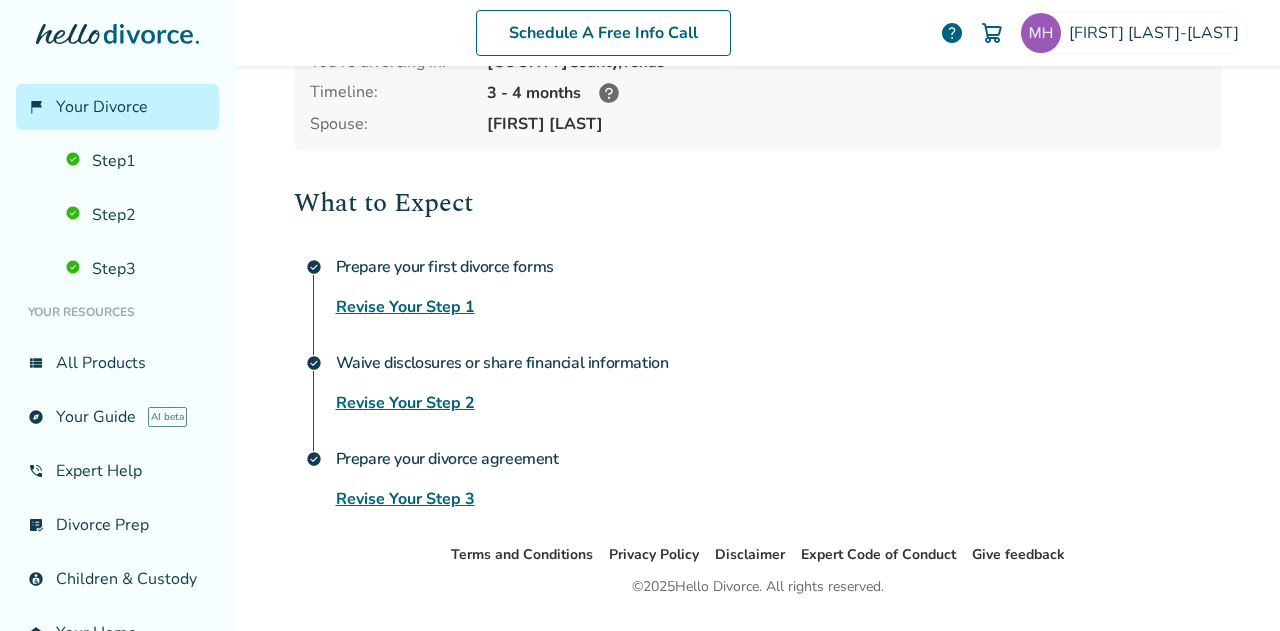 scroll, scrollTop: 0, scrollLeft: 0, axis: both 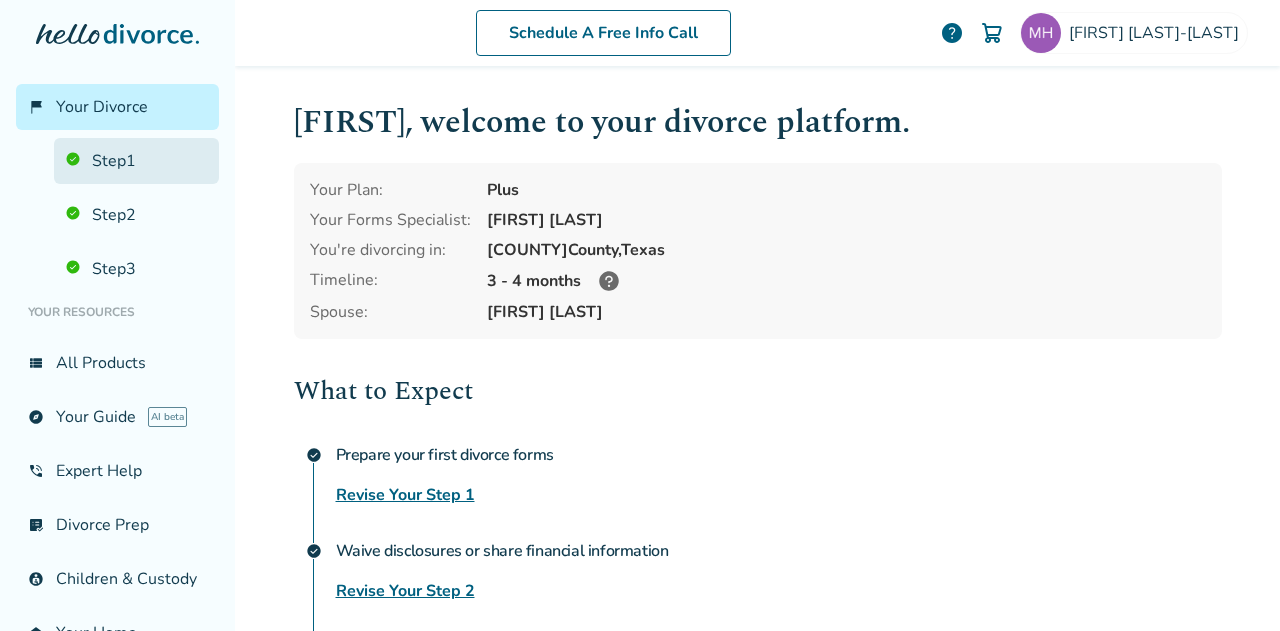 click on "Step  1" at bounding box center (136, 161) 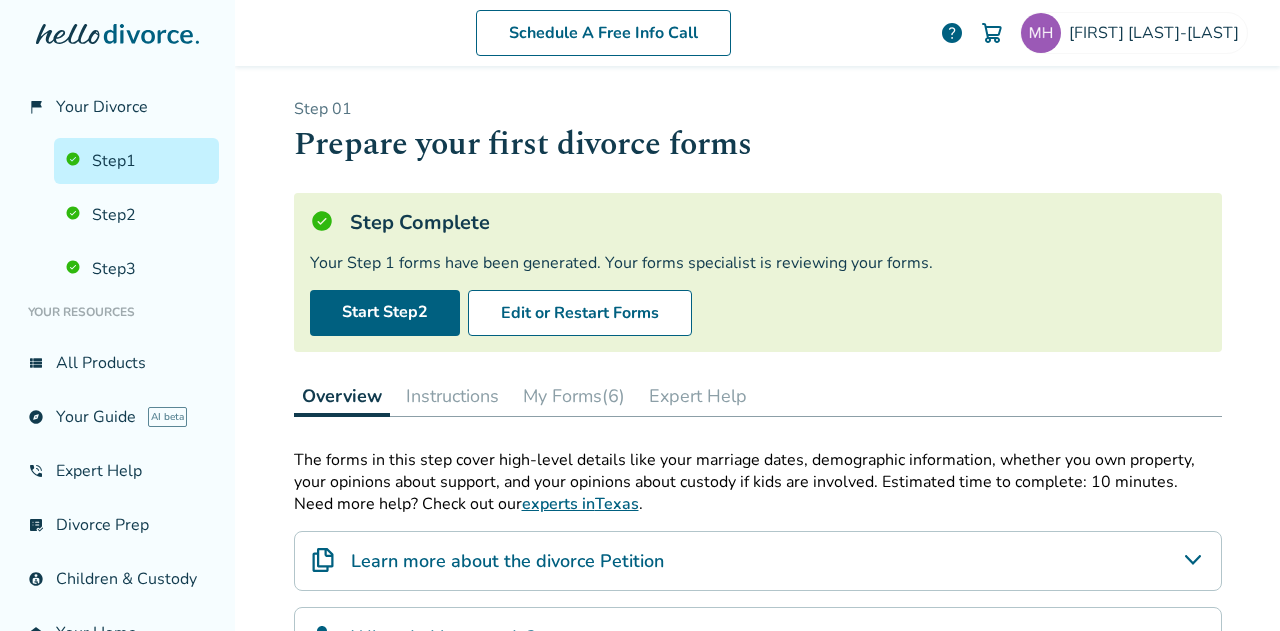 scroll, scrollTop: 438, scrollLeft: 0, axis: vertical 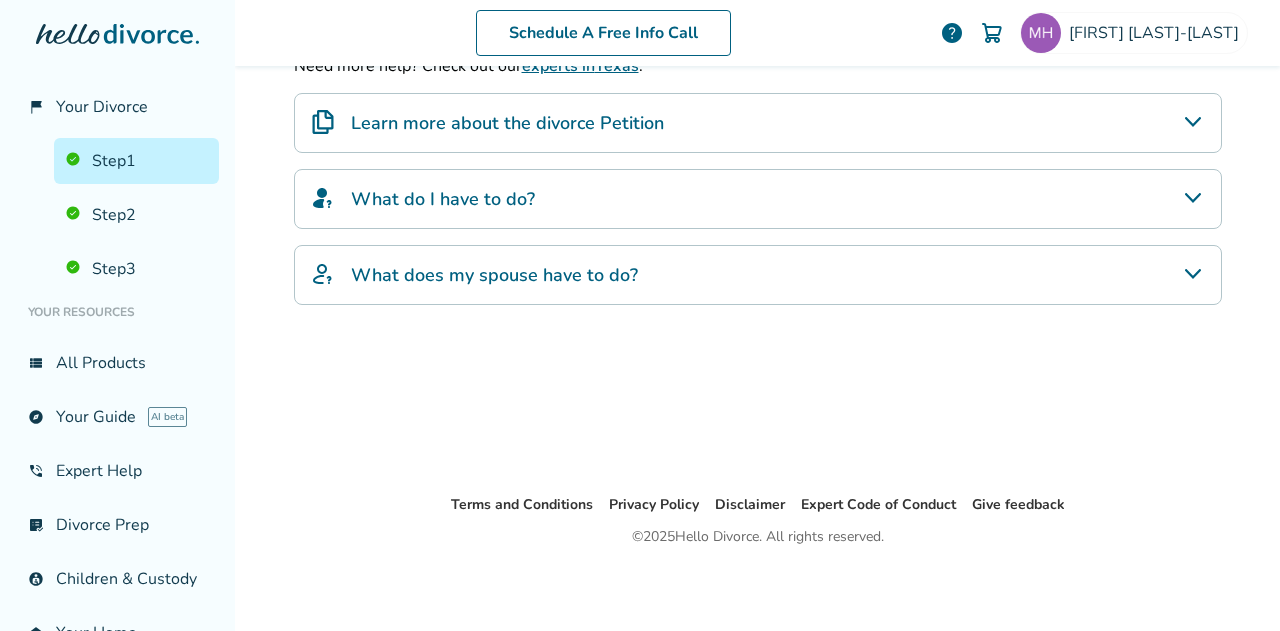 click on "What does my spouse have to do?" at bounding box center (758, 275) 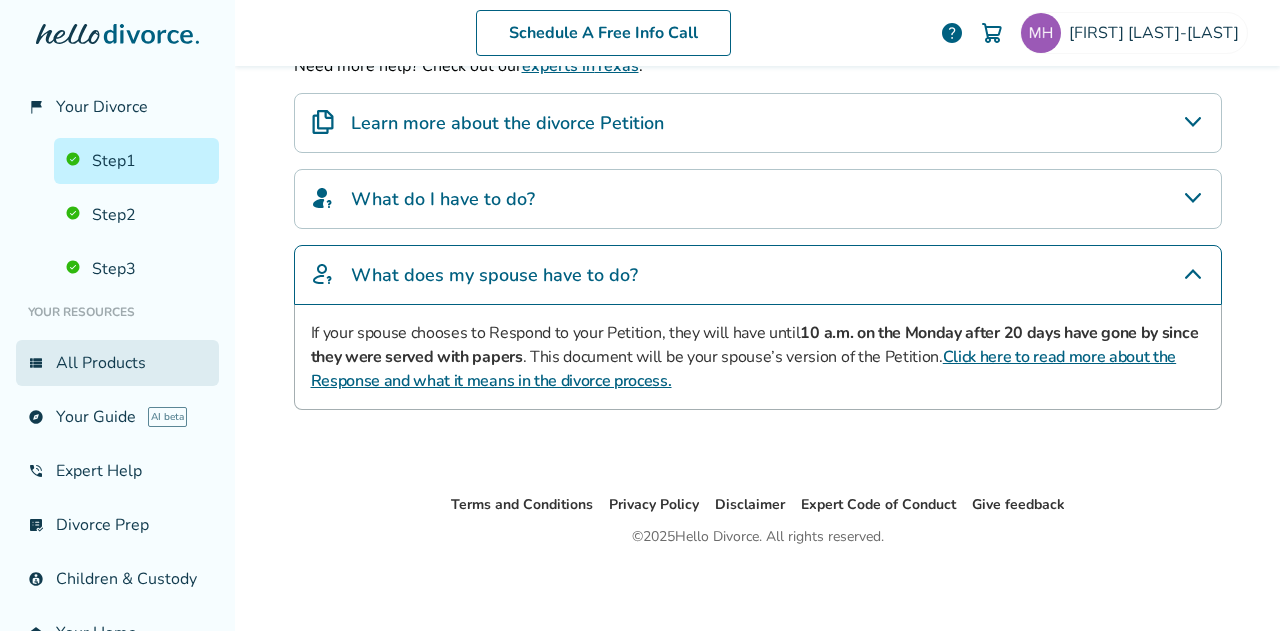 click on "view_list All Products" at bounding box center (117, 363) 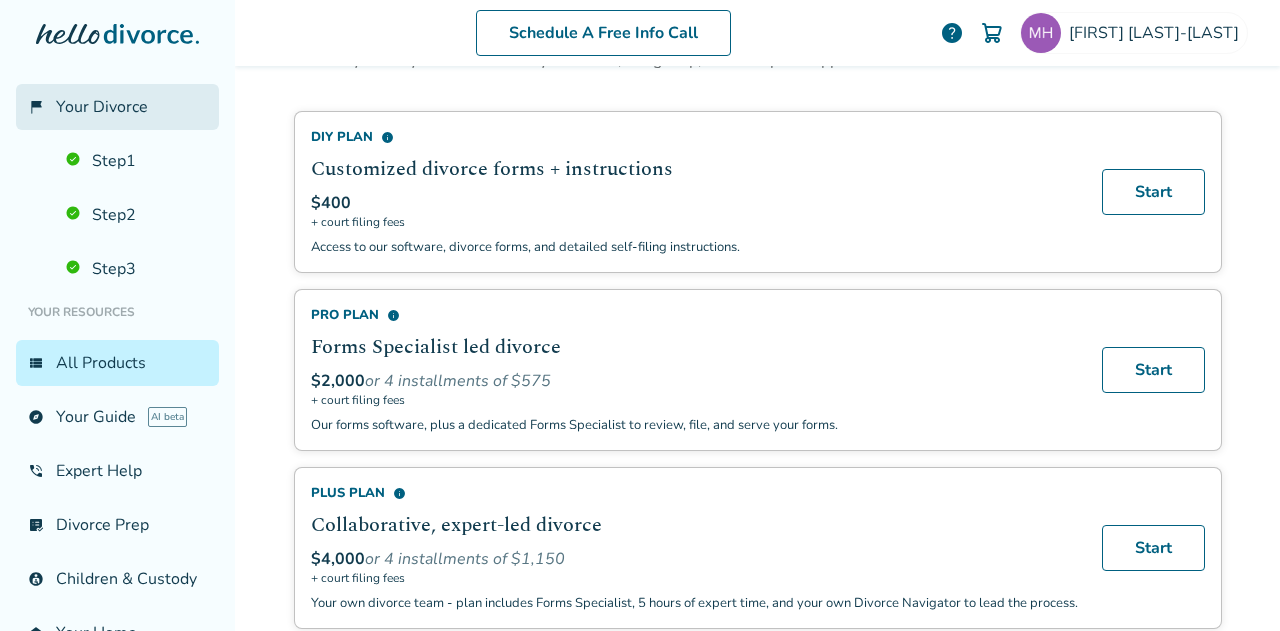 click on "Your Divorce" at bounding box center [102, 107] 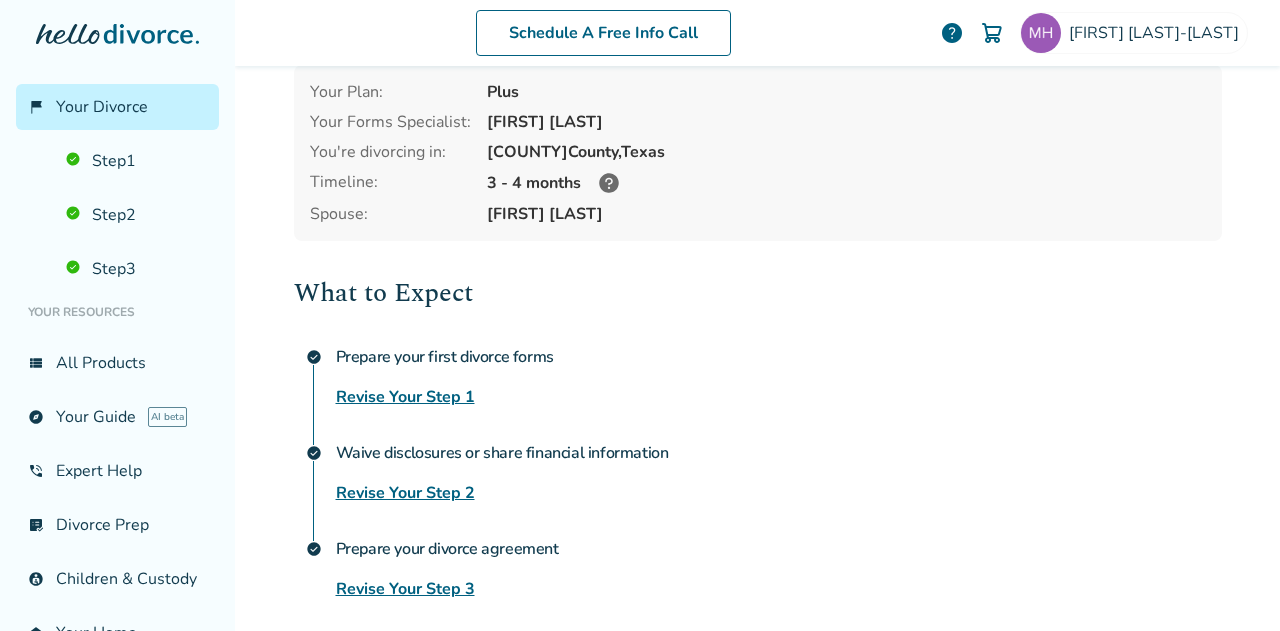 click on "Revise Your Step 1" at bounding box center (405, 397) 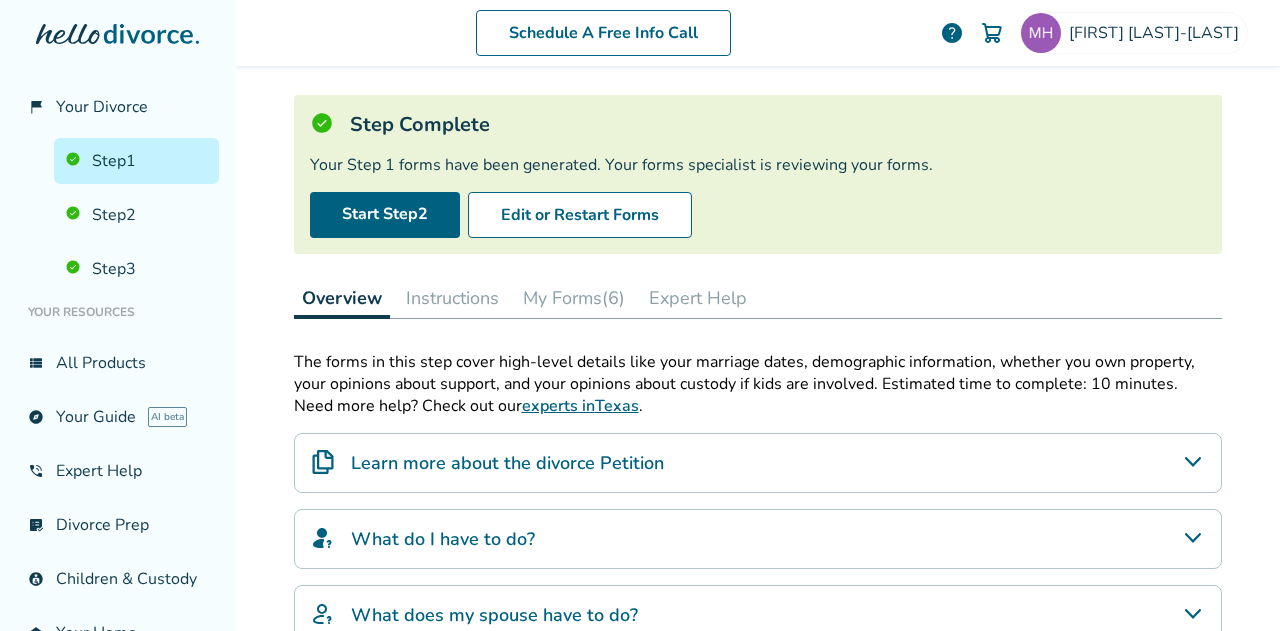 scroll, scrollTop: 438, scrollLeft: 0, axis: vertical 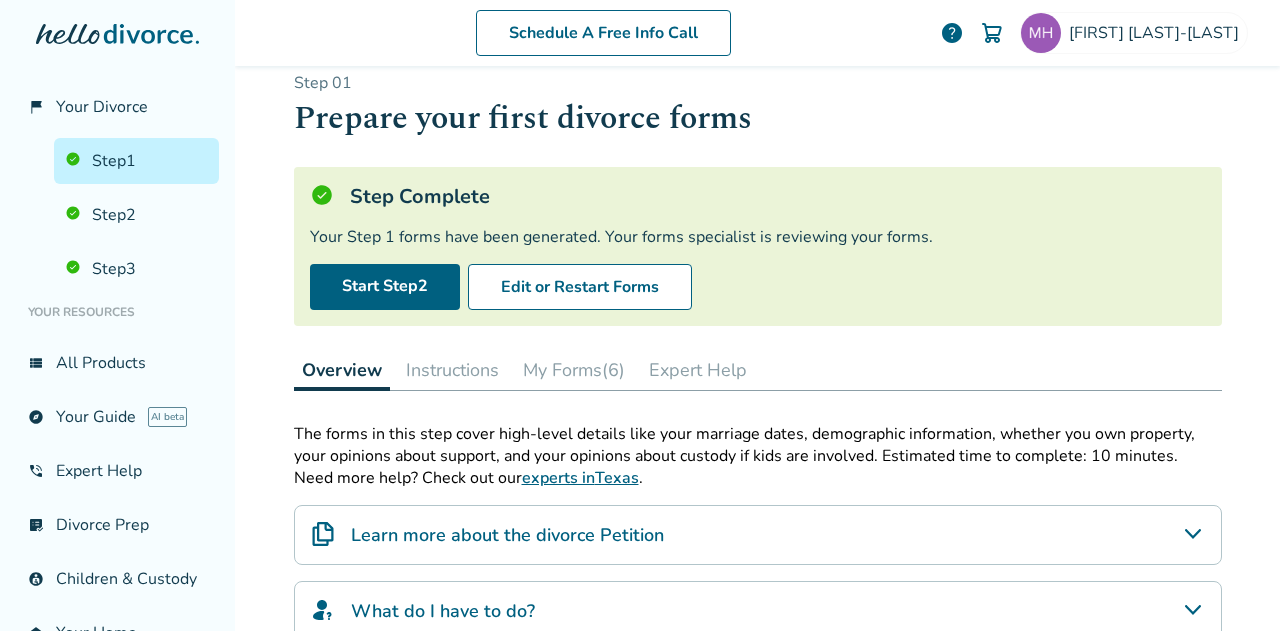 click on "Instructions" at bounding box center [452, 370] 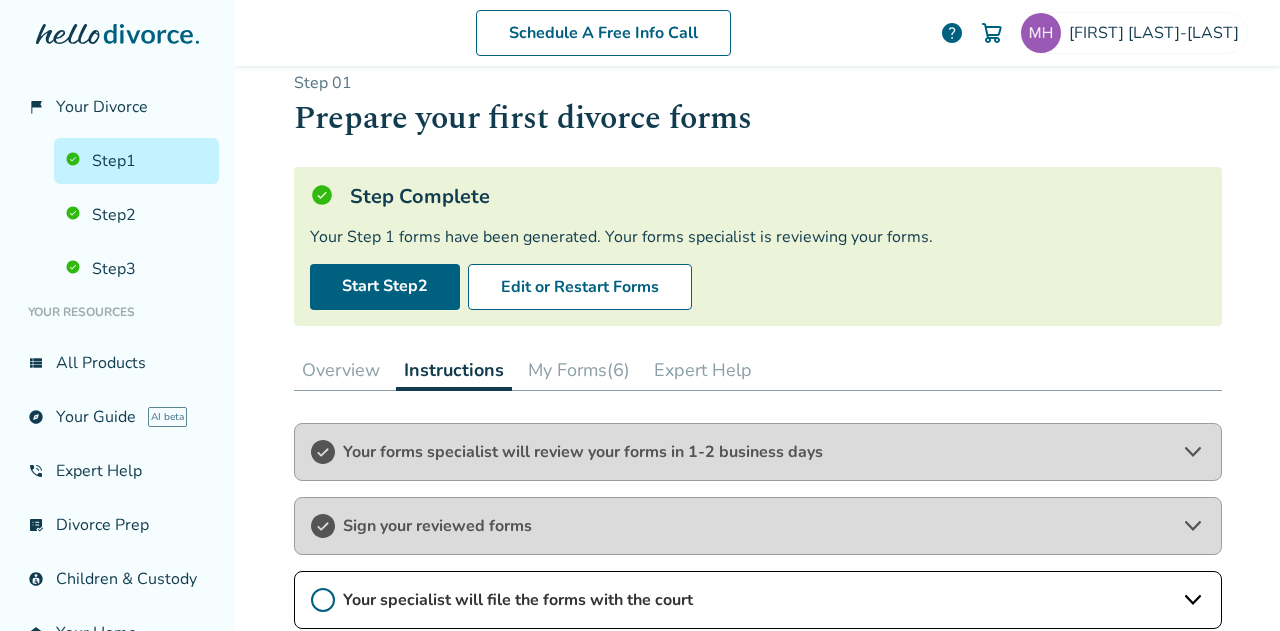 scroll, scrollTop: 438, scrollLeft: 0, axis: vertical 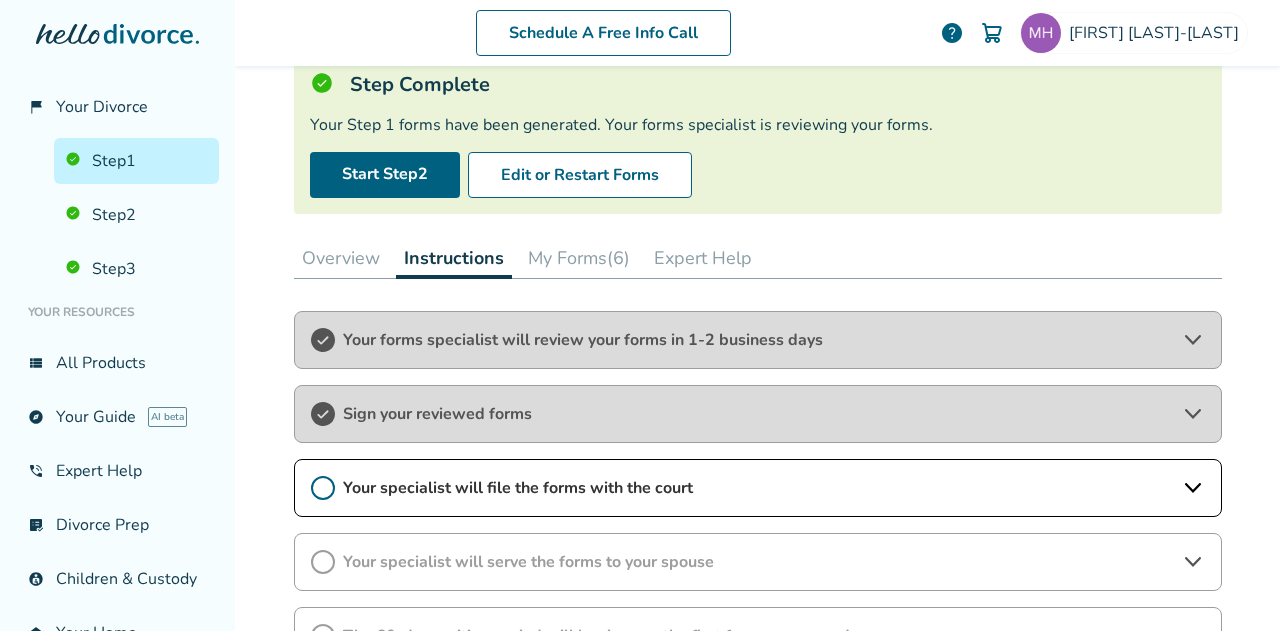 click on "Expert Help" at bounding box center (703, 258) 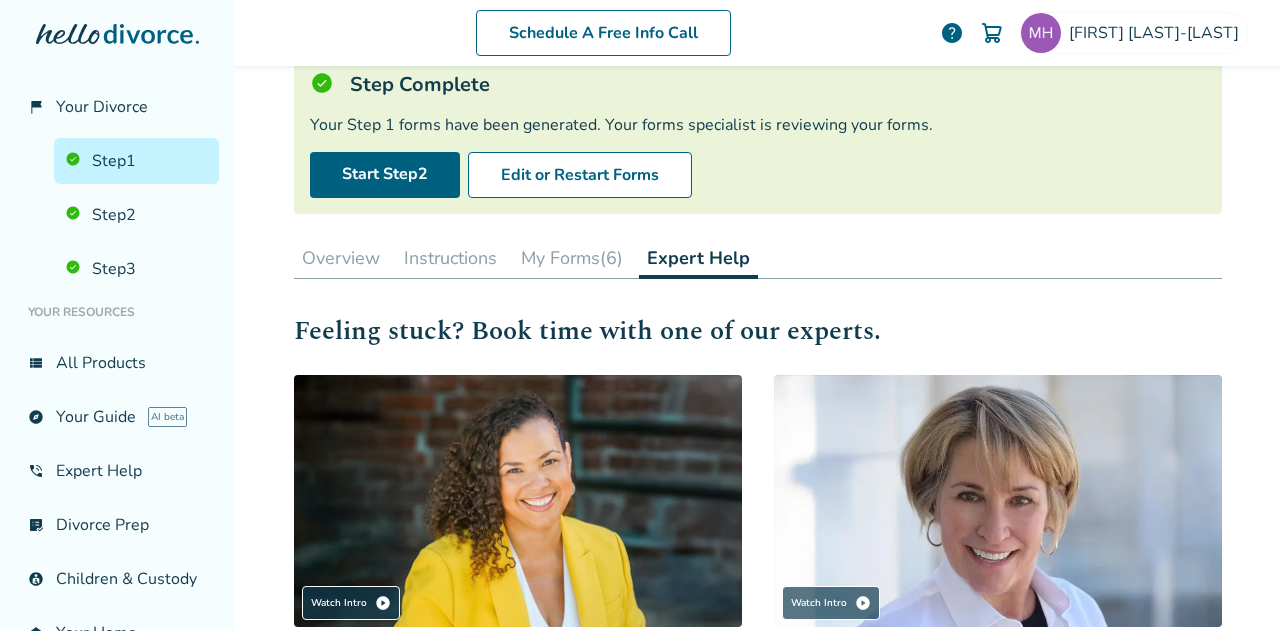 scroll, scrollTop: 440, scrollLeft: 0, axis: vertical 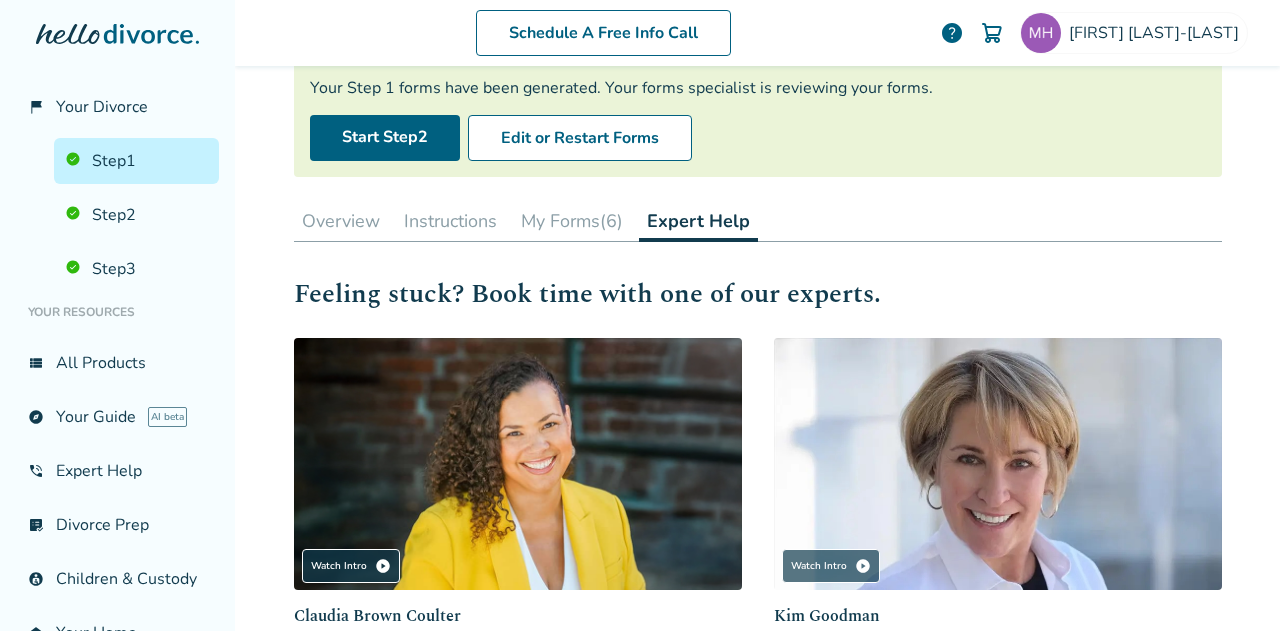 click on "Overview" at bounding box center (341, 221) 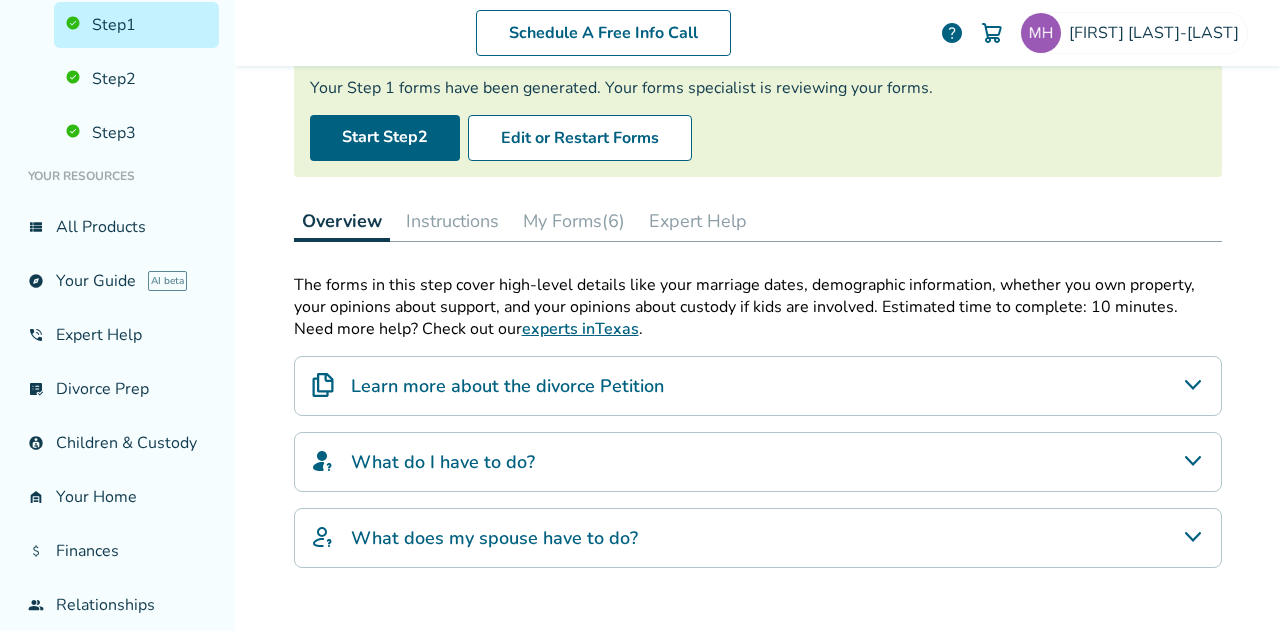 scroll, scrollTop: 276, scrollLeft: 0, axis: vertical 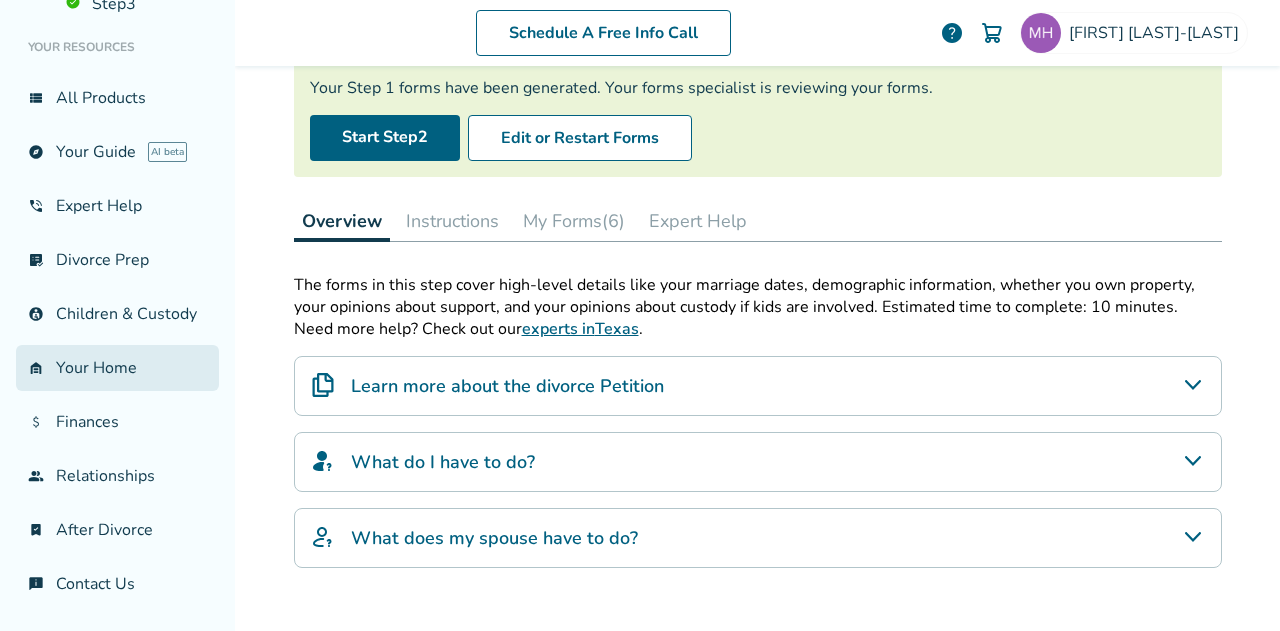 click on "garage_home Your Home" at bounding box center (117, 368) 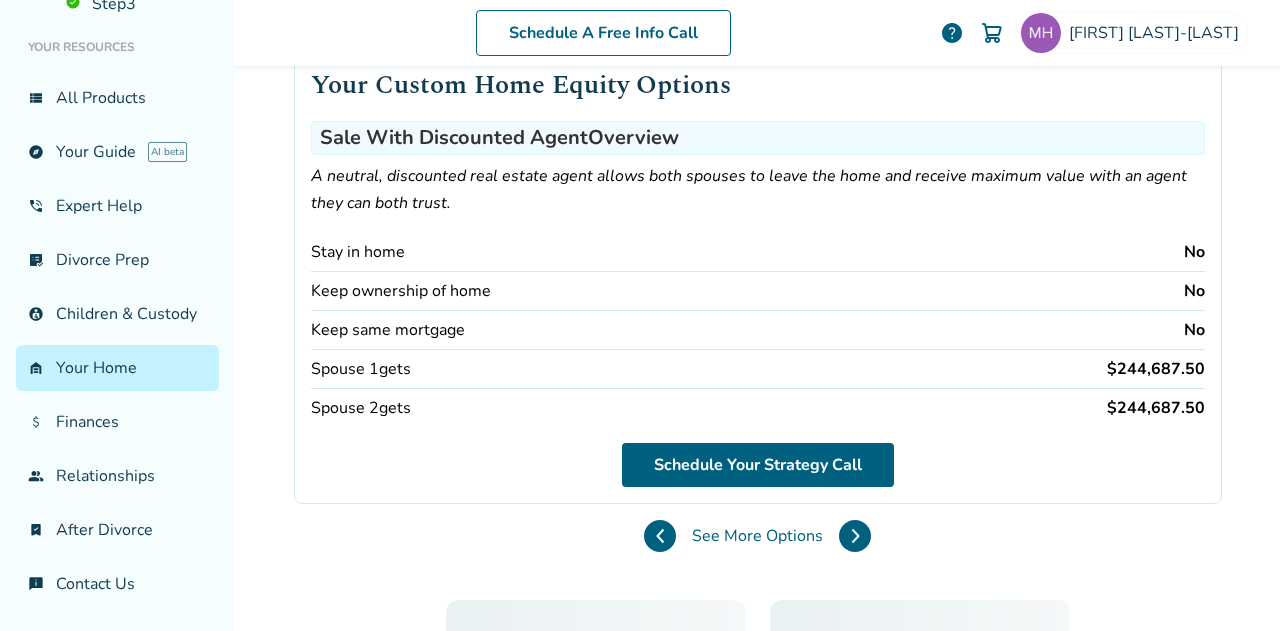 scroll, scrollTop: 98, scrollLeft: 0, axis: vertical 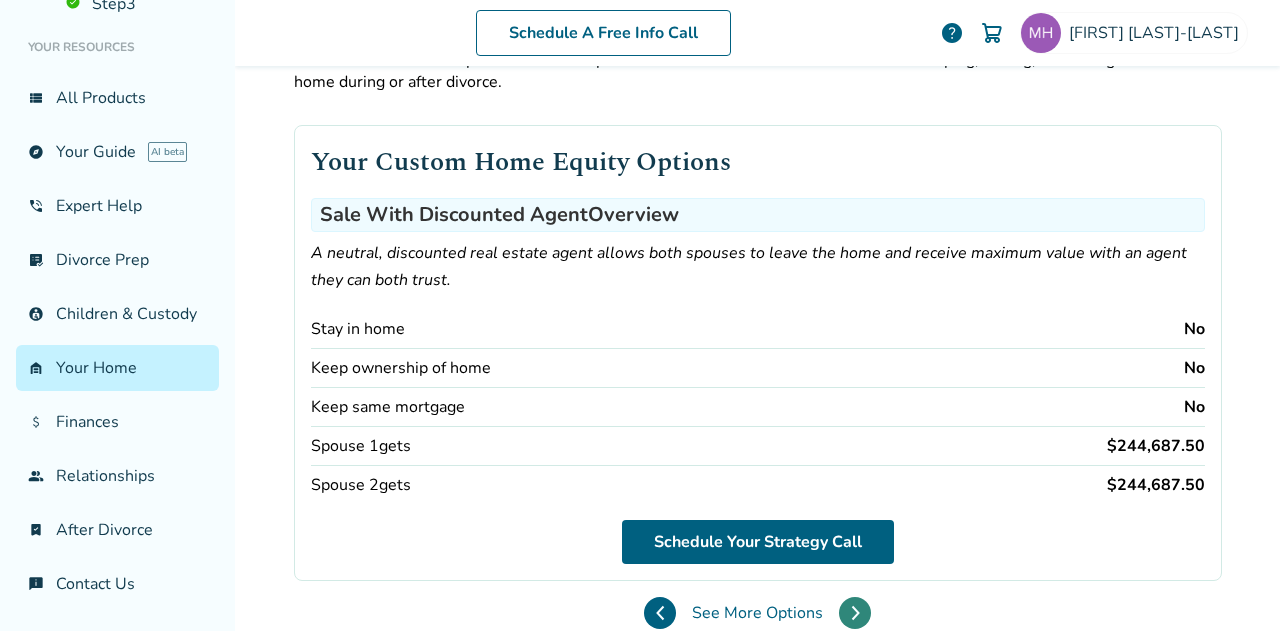 click 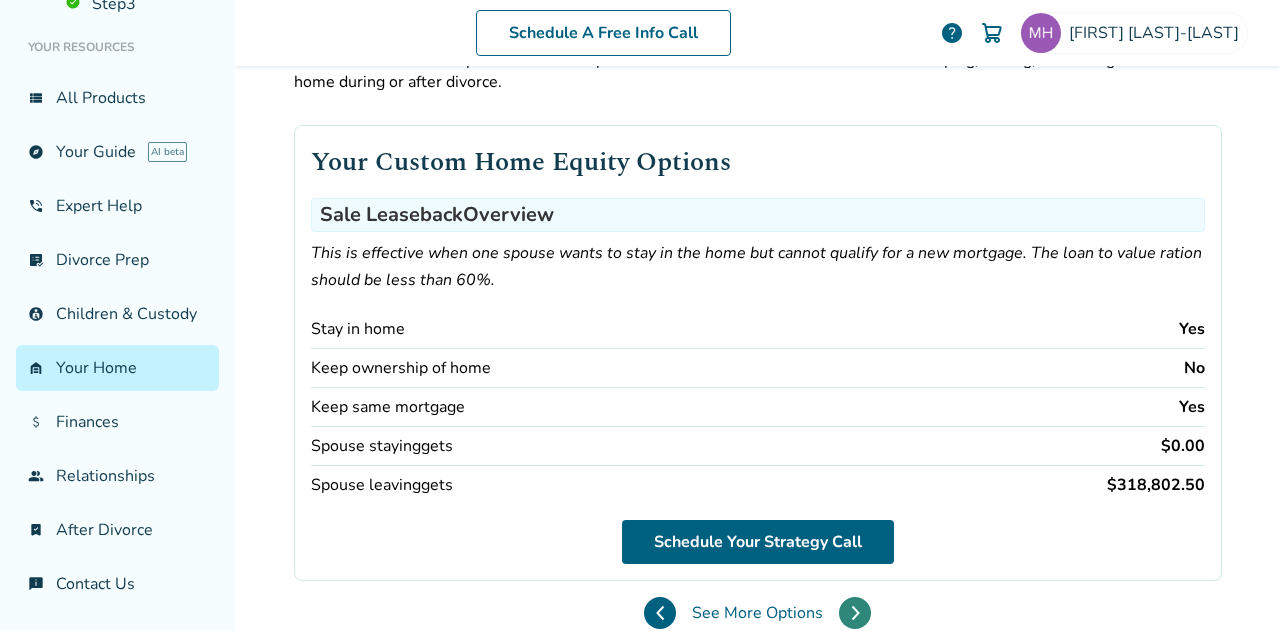 click 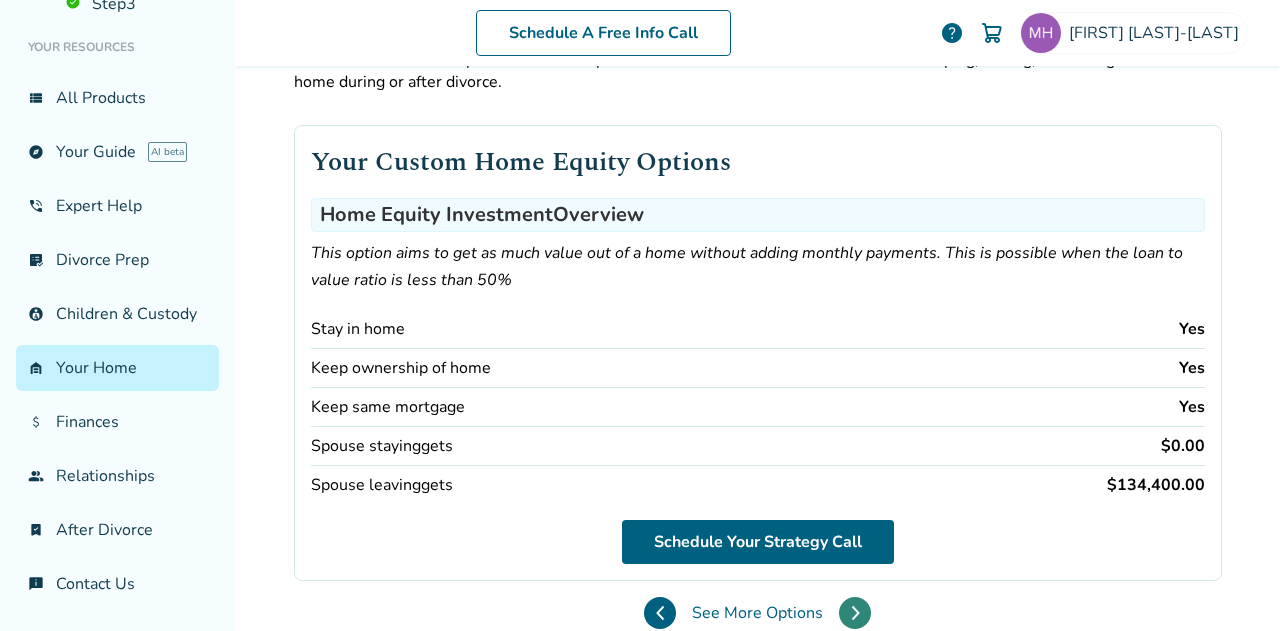 click 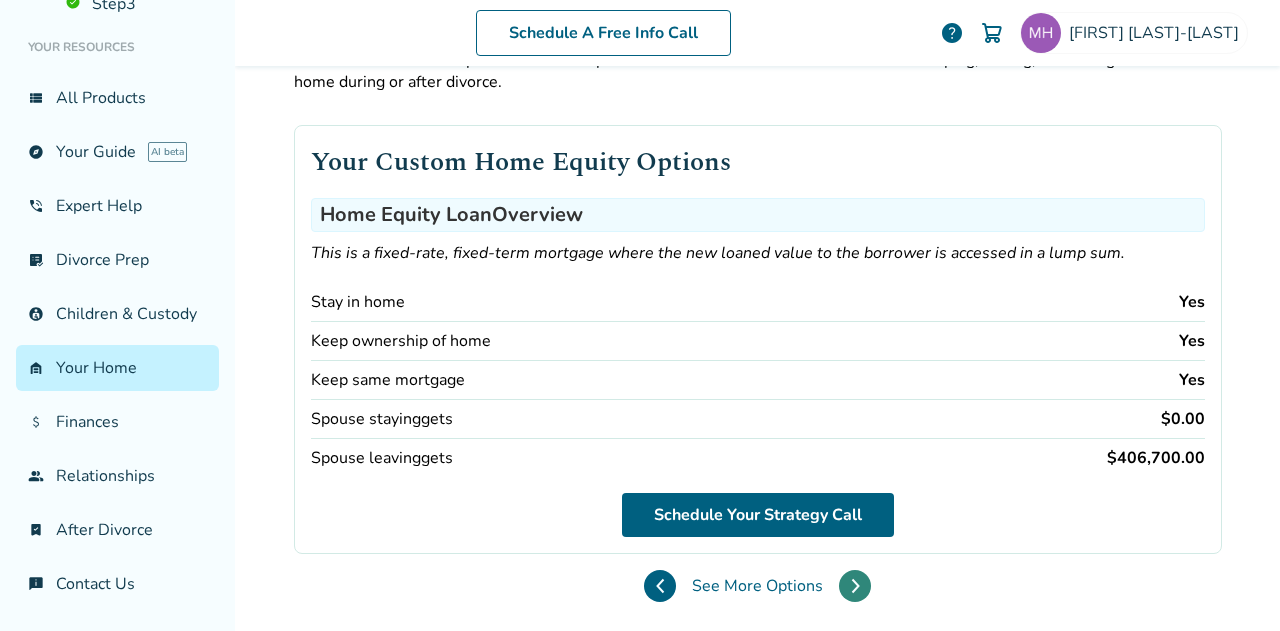 click at bounding box center [855, 586] 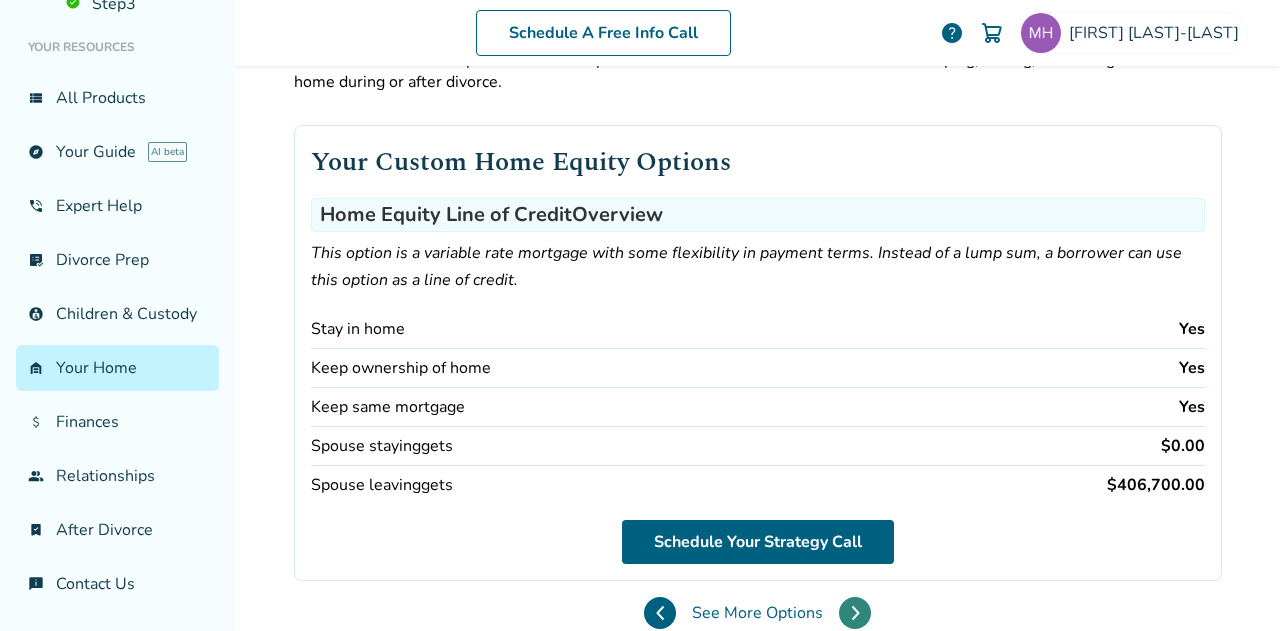 click at bounding box center [855, 613] 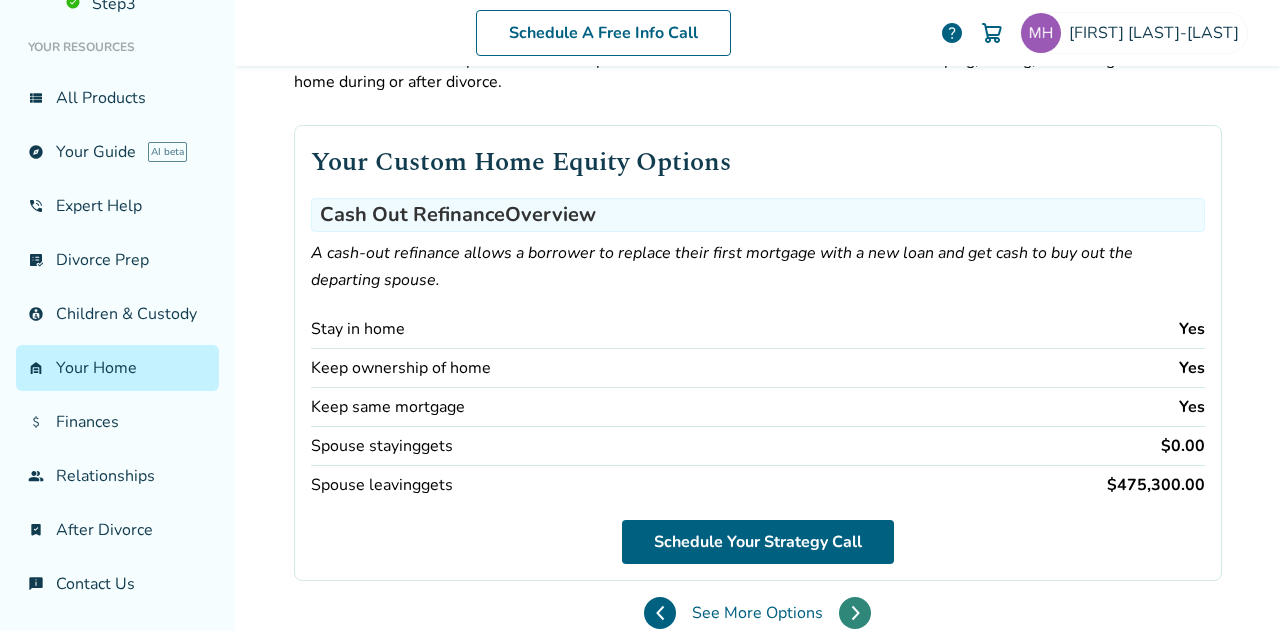 click at bounding box center (855, 613) 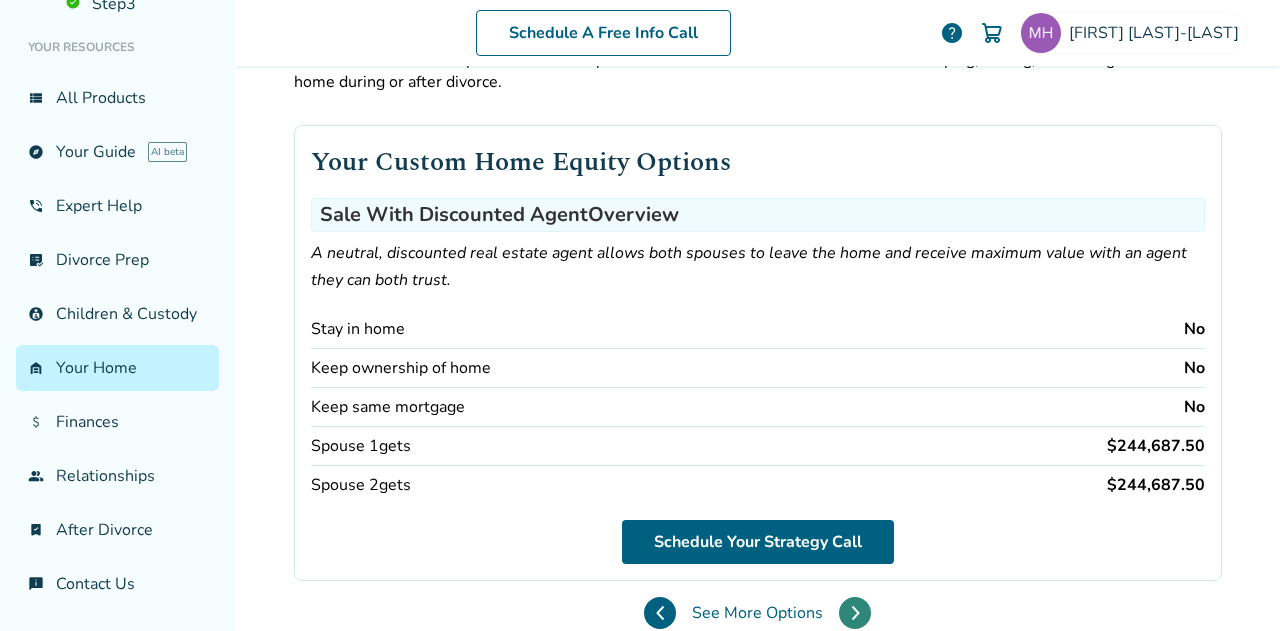 click at bounding box center [855, 613] 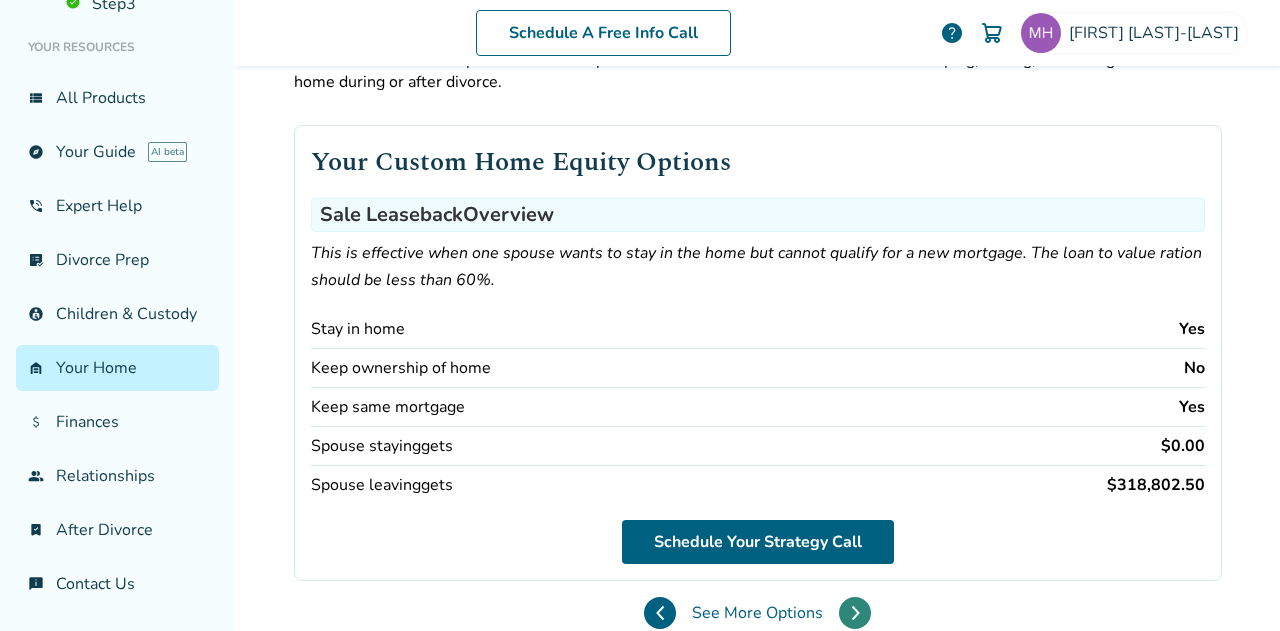 click at bounding box center [855, 613] 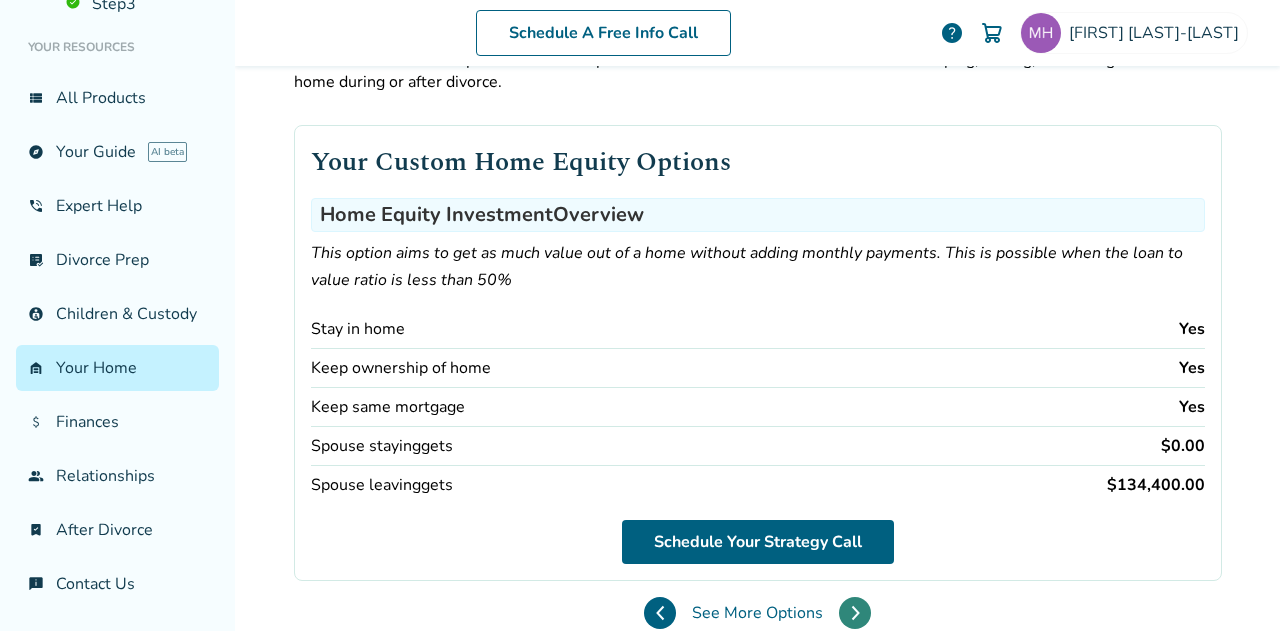 click at bounding box center (855, 613) 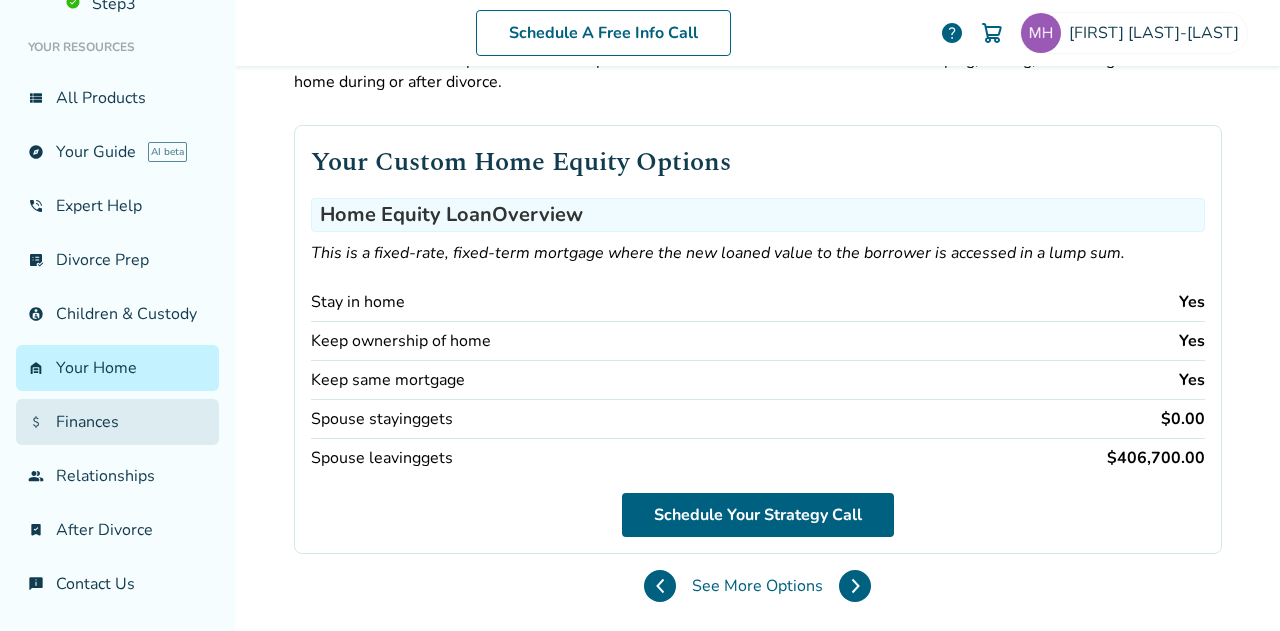 click on "attach_money Finances" at bounding box center (117, 422) 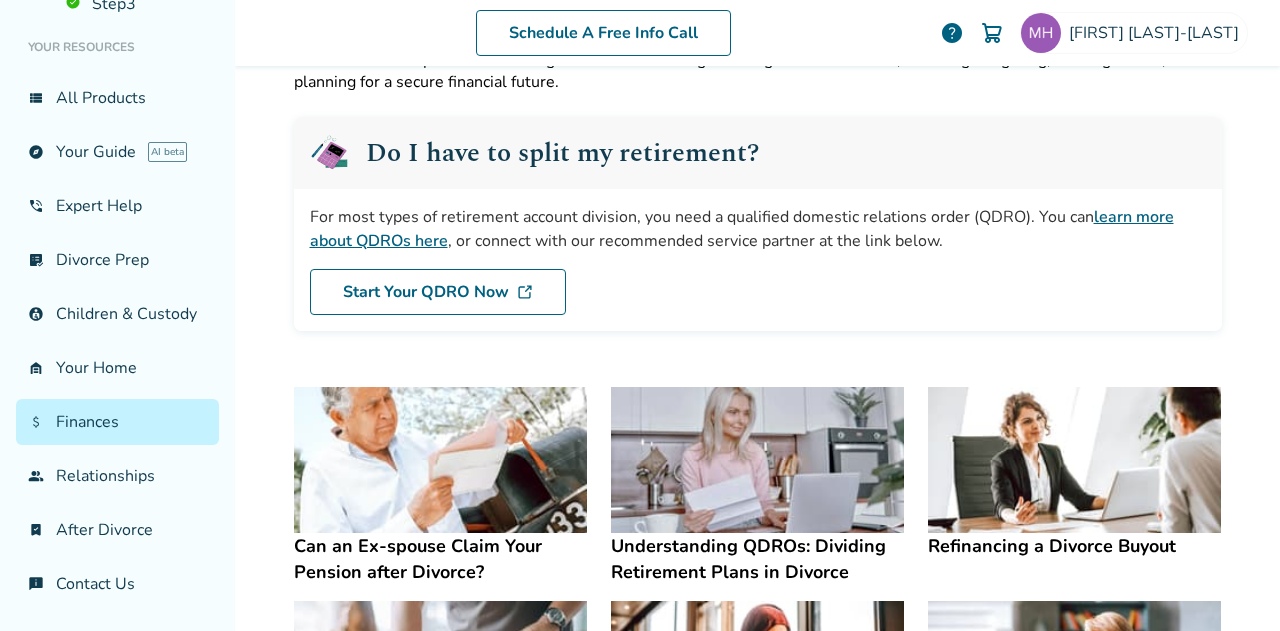 scroll, scrollTop: 0, scrollLeft: 0, axis: both 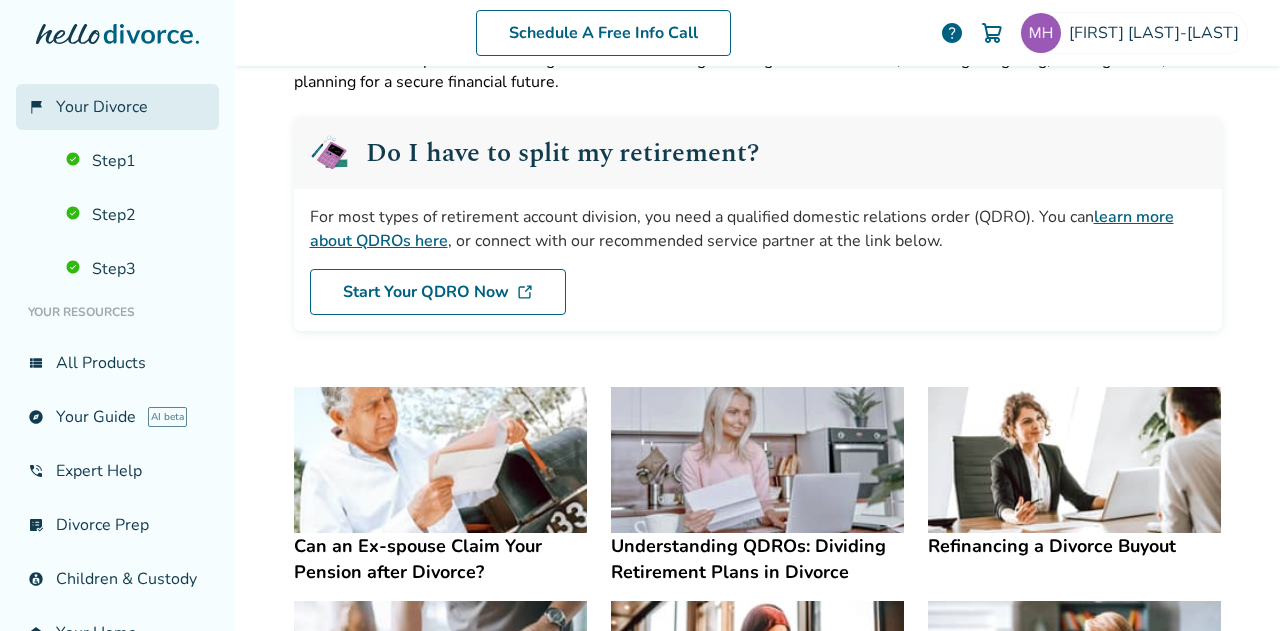 click on "Your Divorce" at bounding box center (102, 107) 